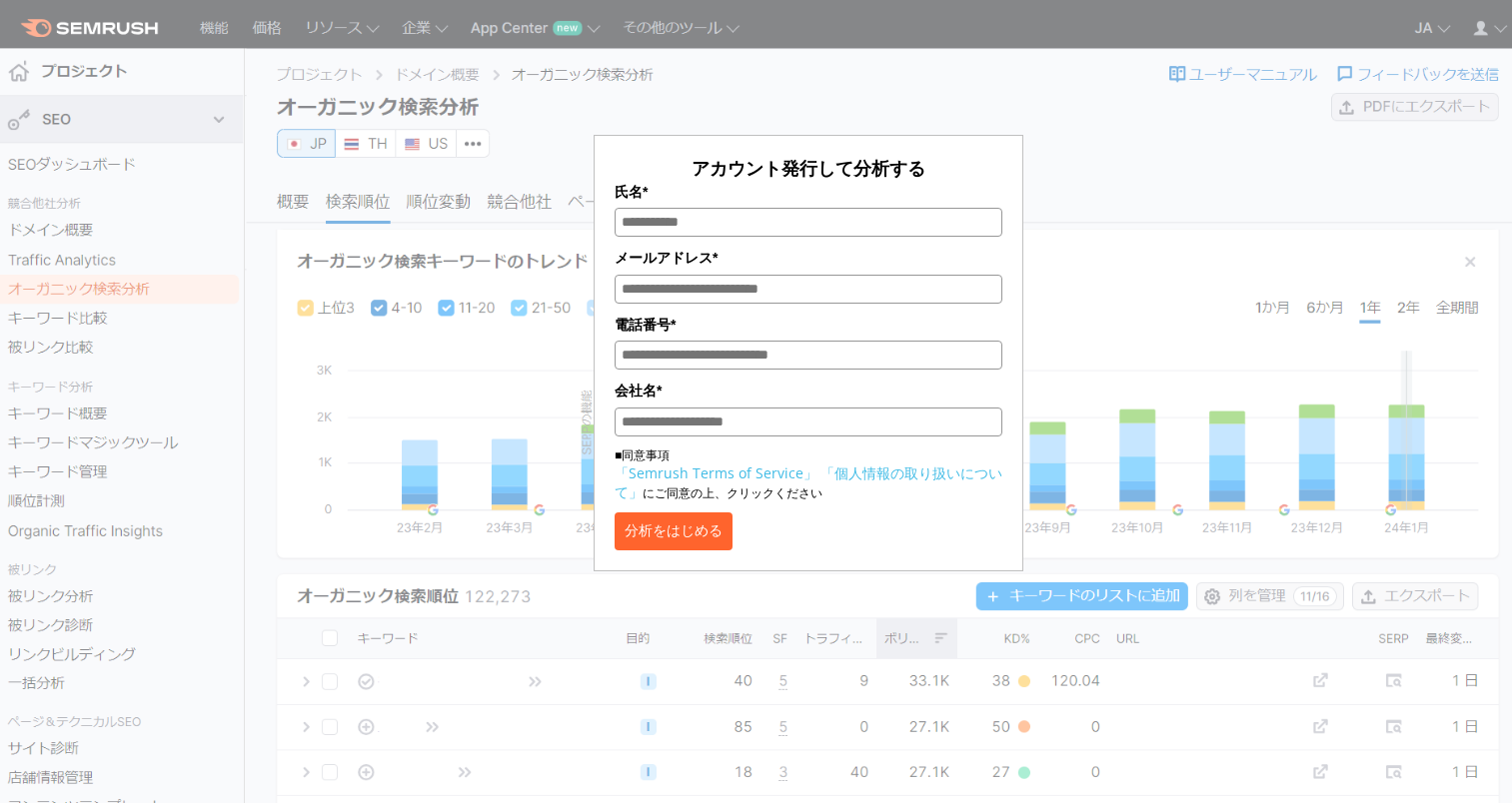 scroll, scrollTop: 0, scrollLeft: 0, axis: both 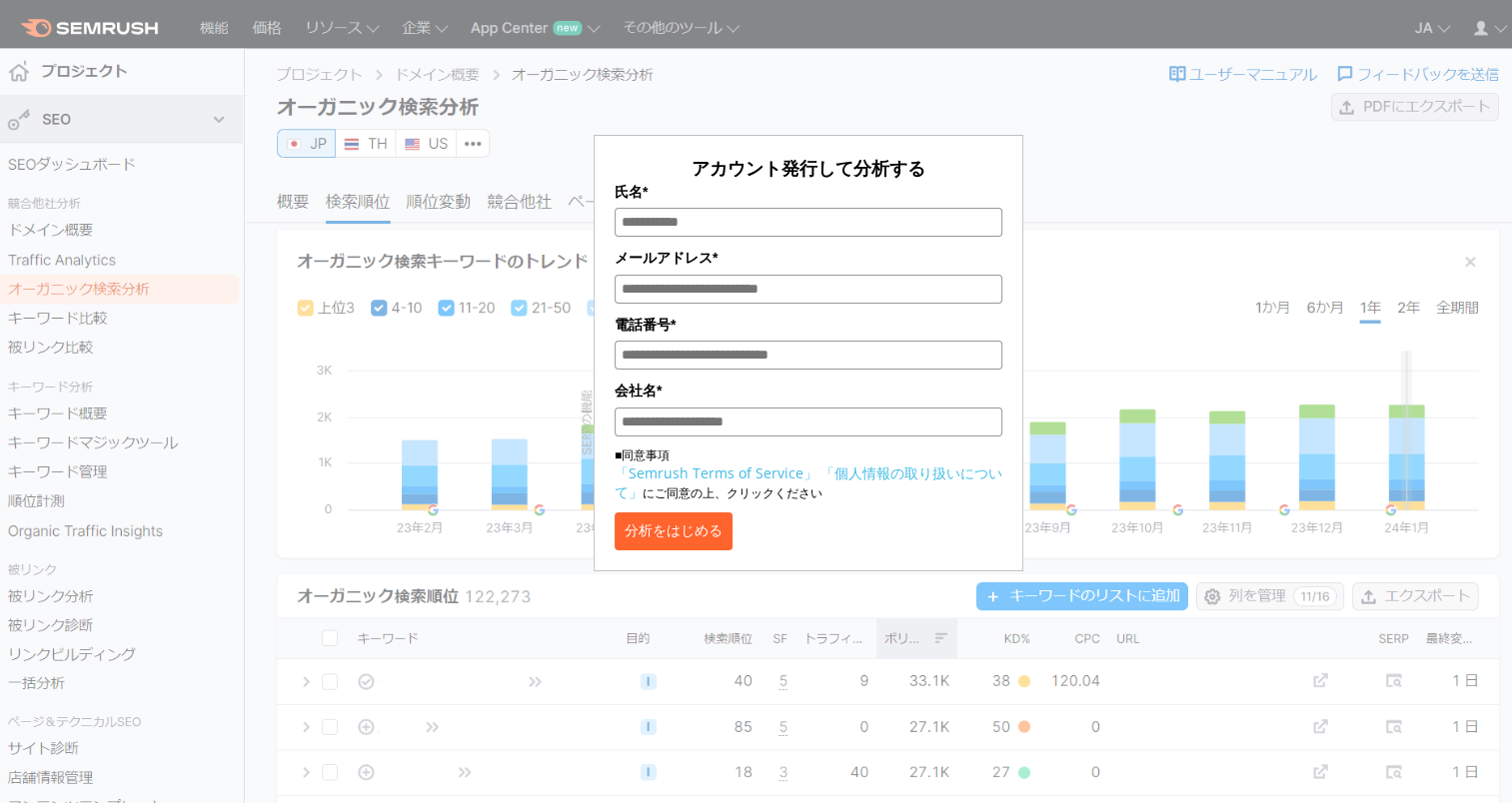 click on "氏名*" at bounding box center (808, 222) 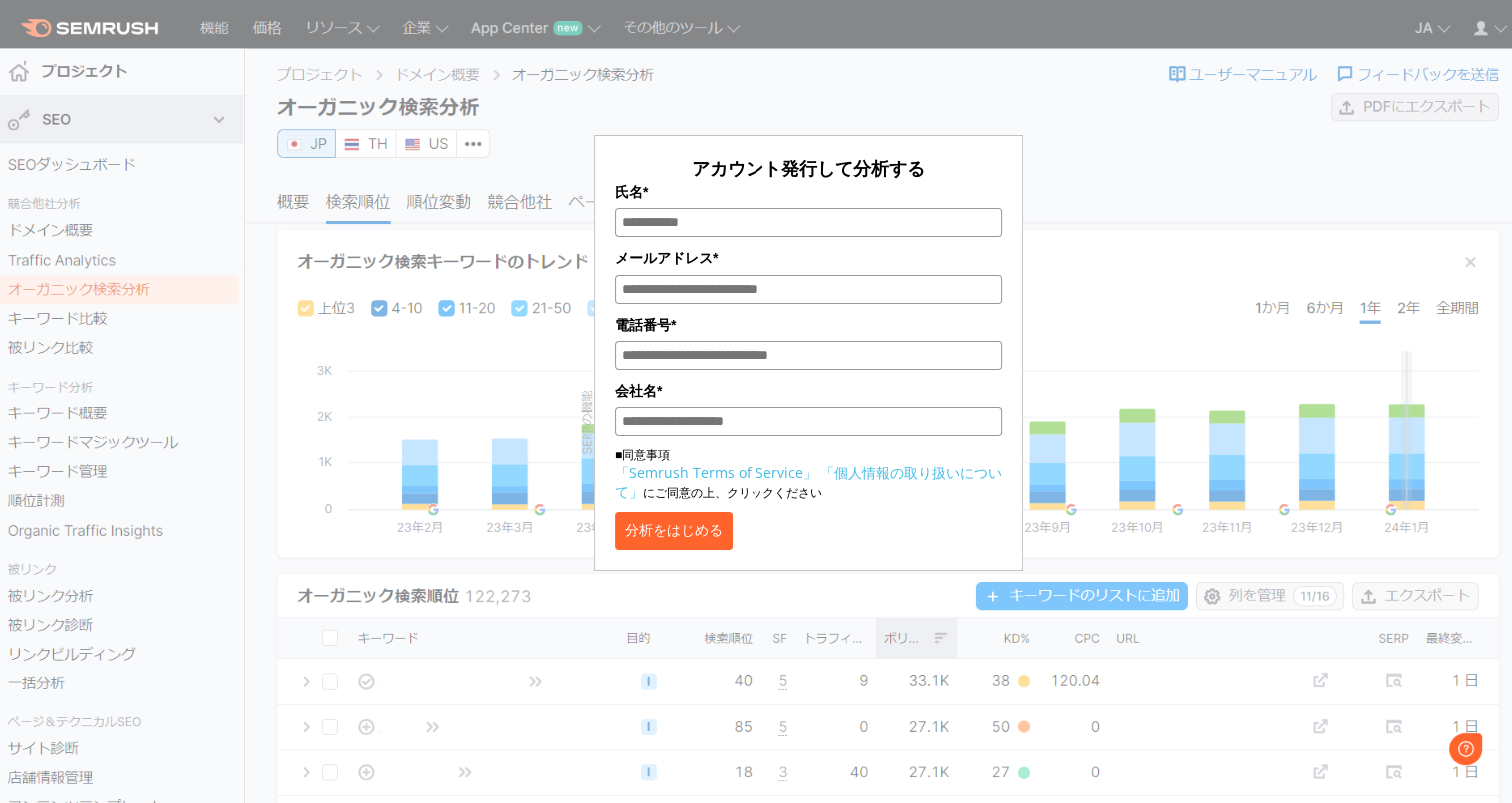 scroll, scrollTop: 0, scrollLeft: 0, axis: both 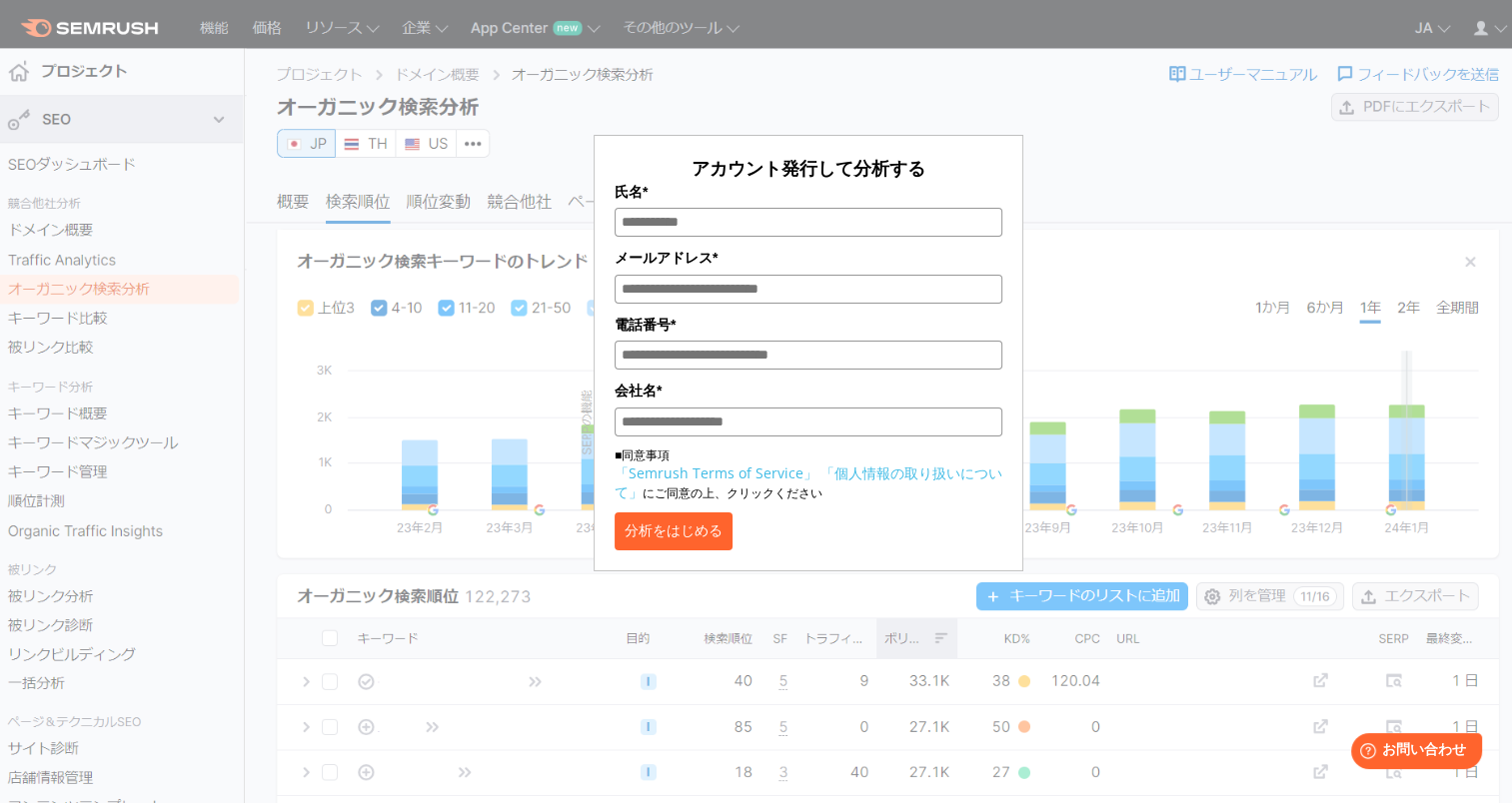 type on "**" 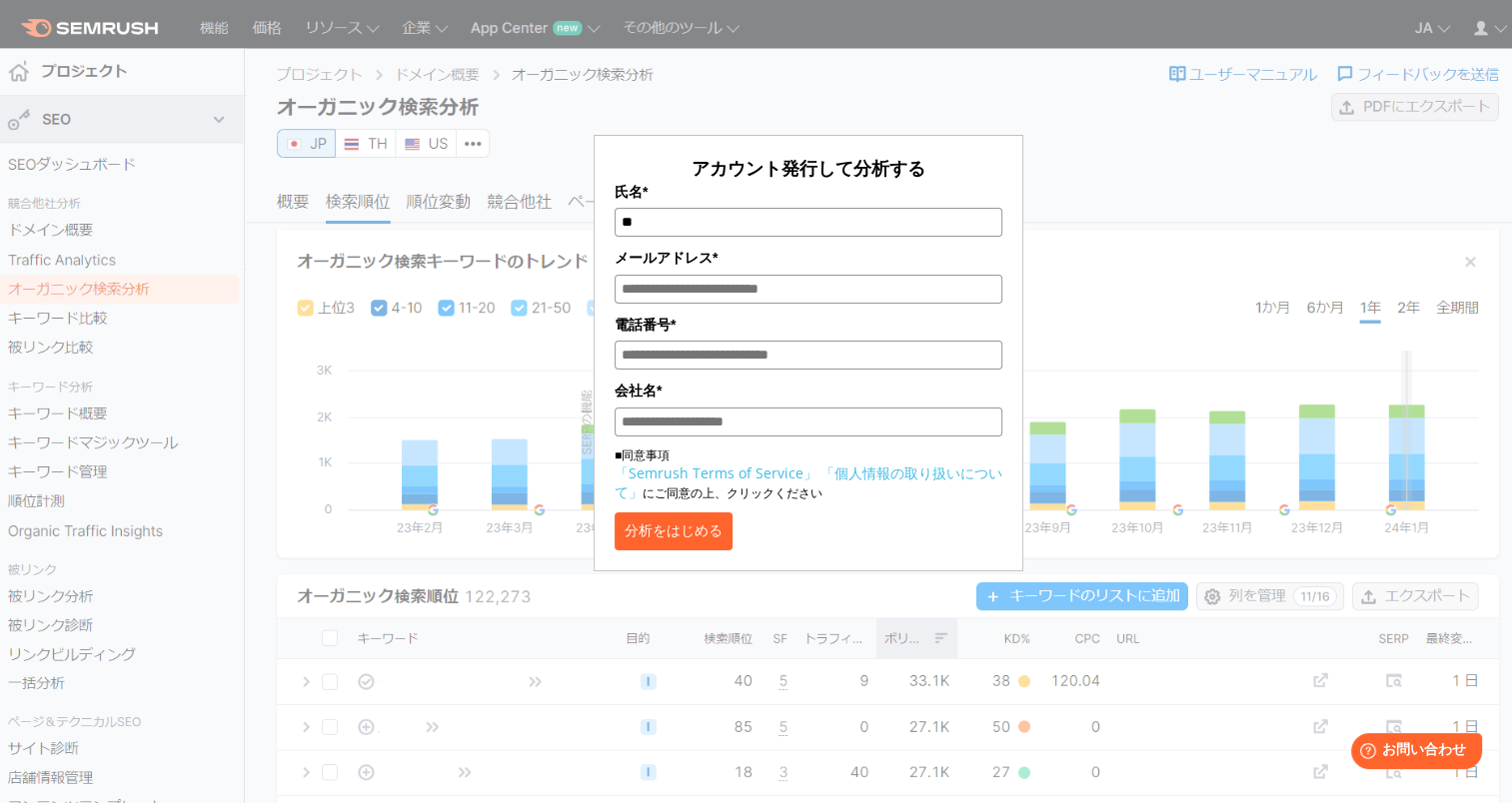 type on "**********" 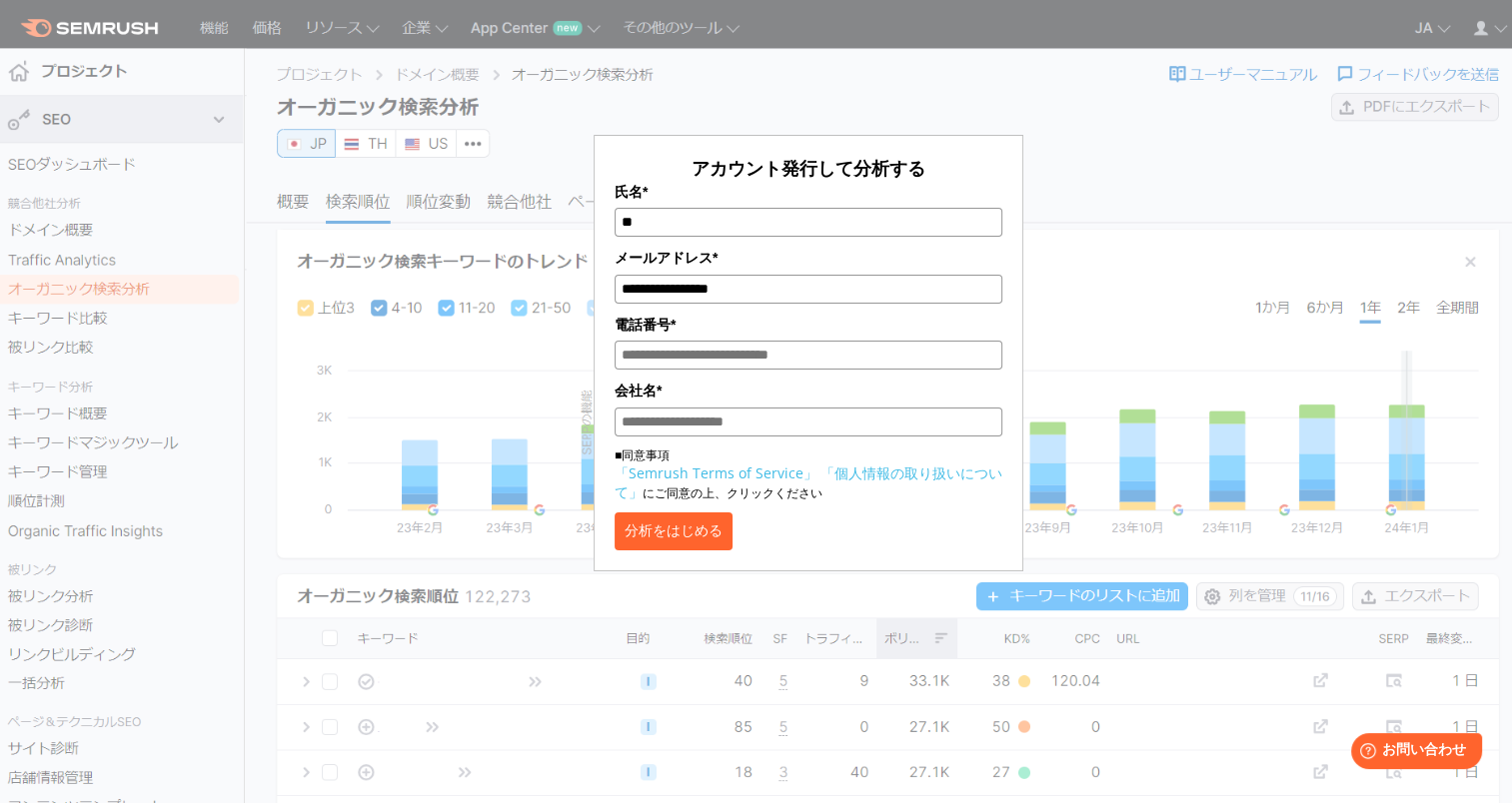 type on "**********" 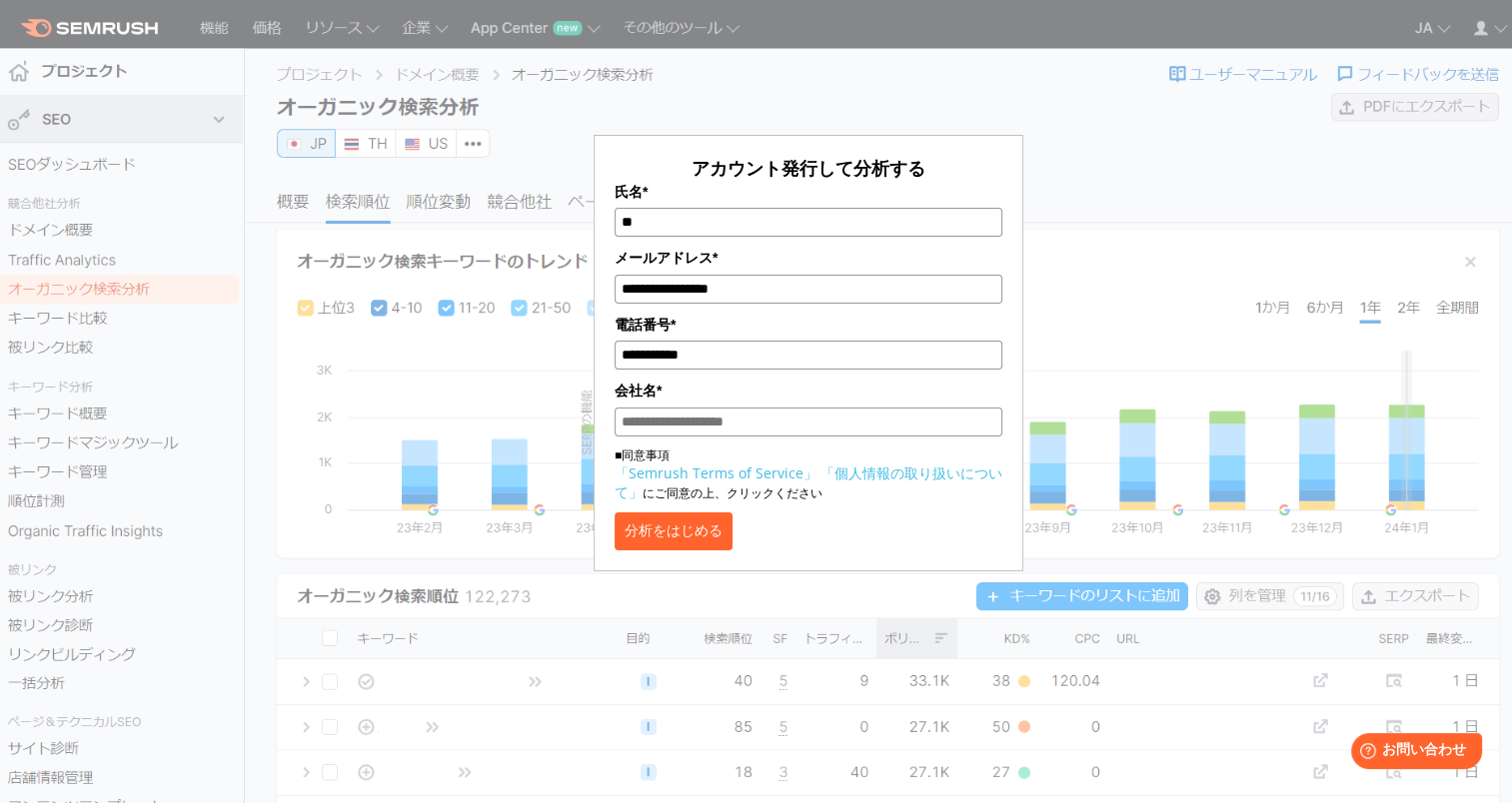type on "**" 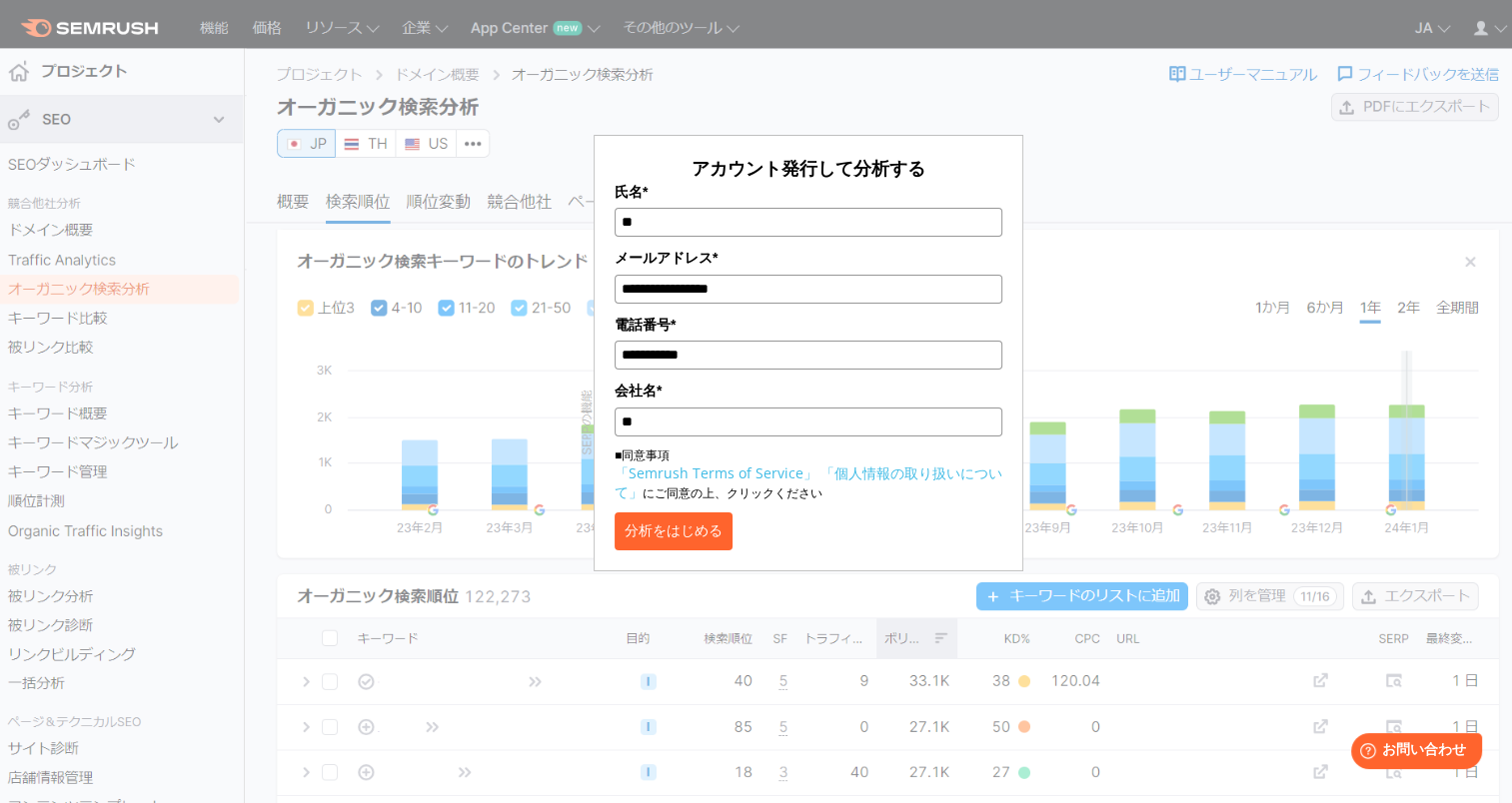 type on "*" 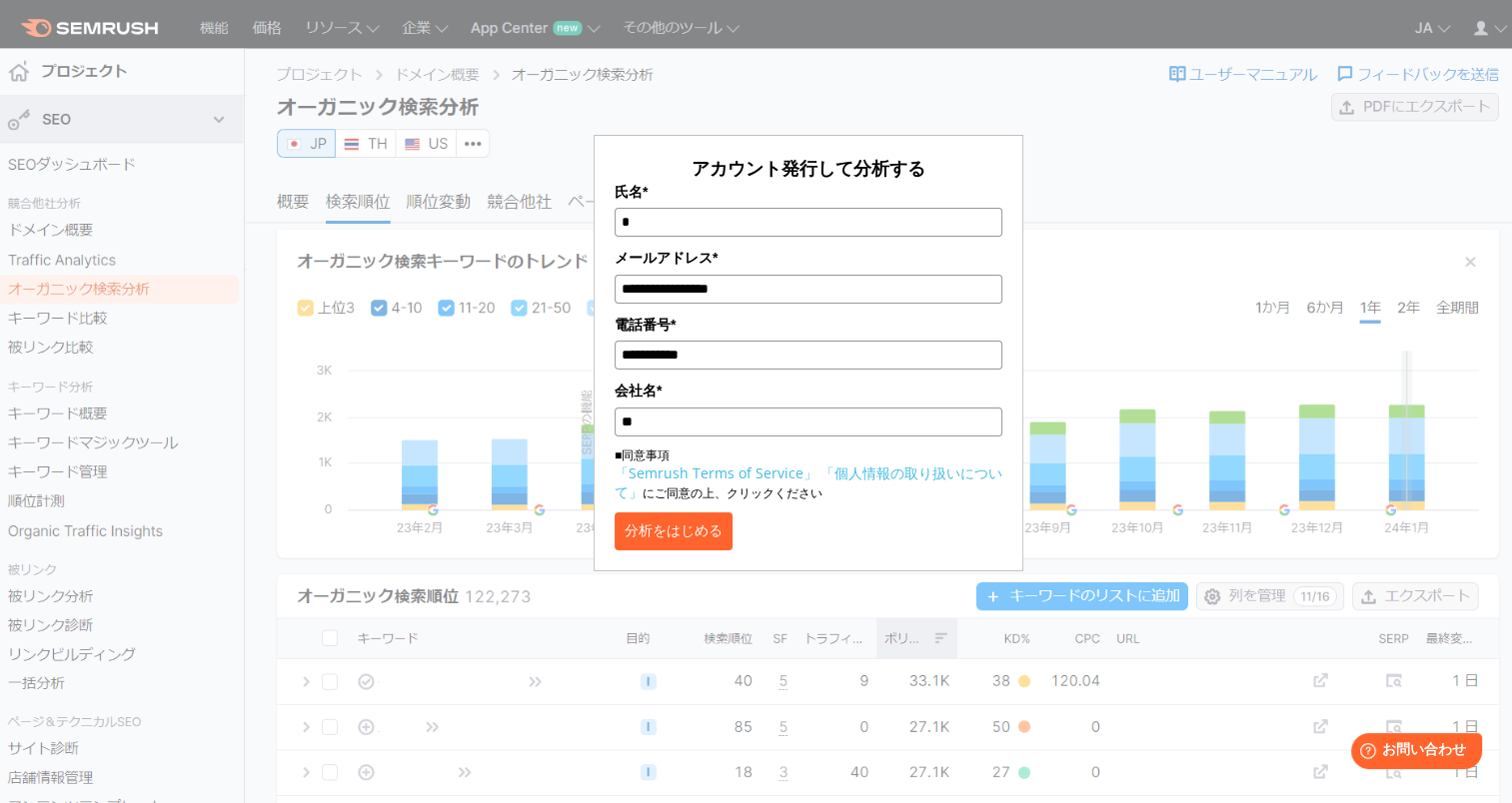 type on "*" 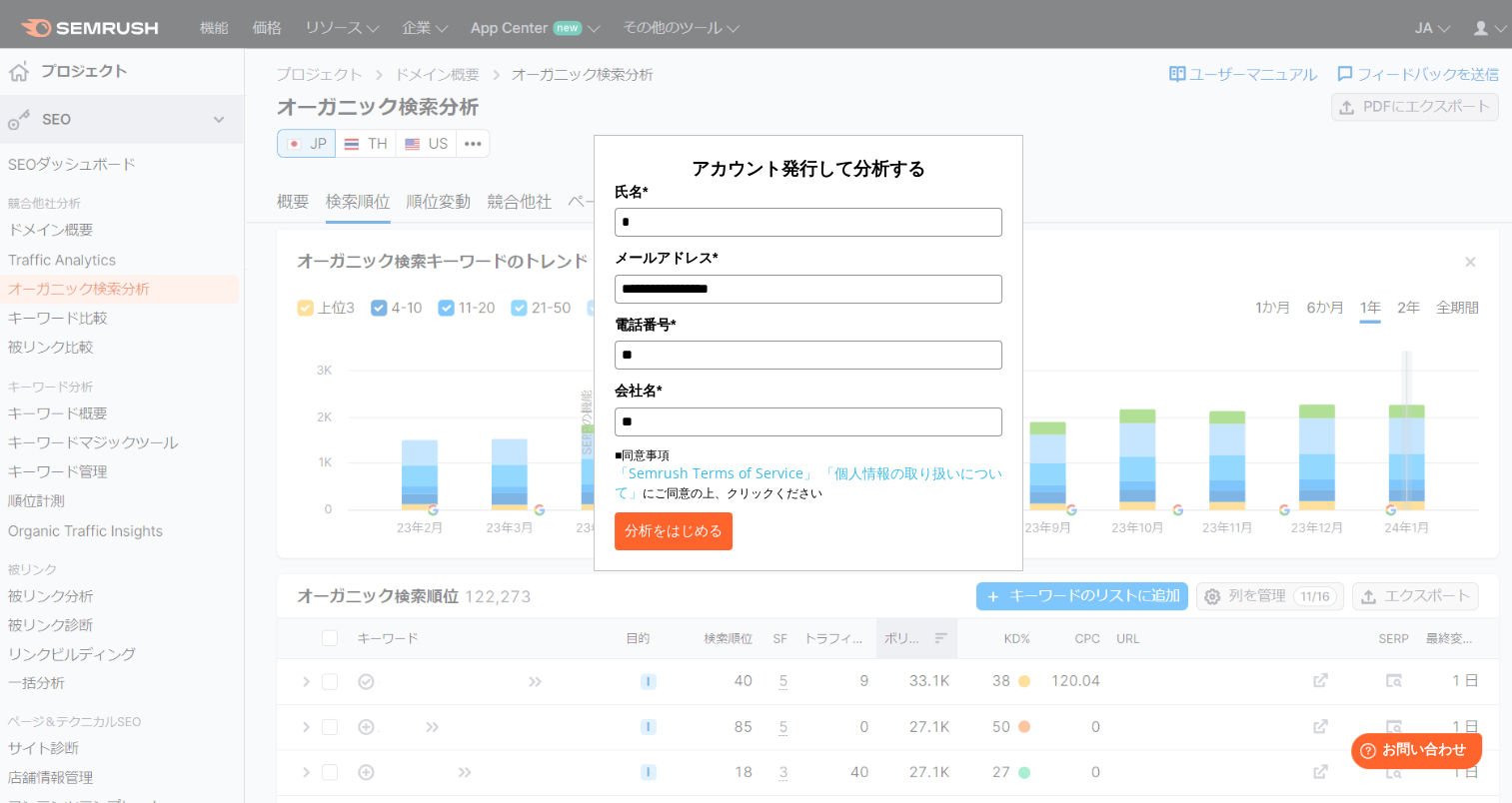 type on "*" 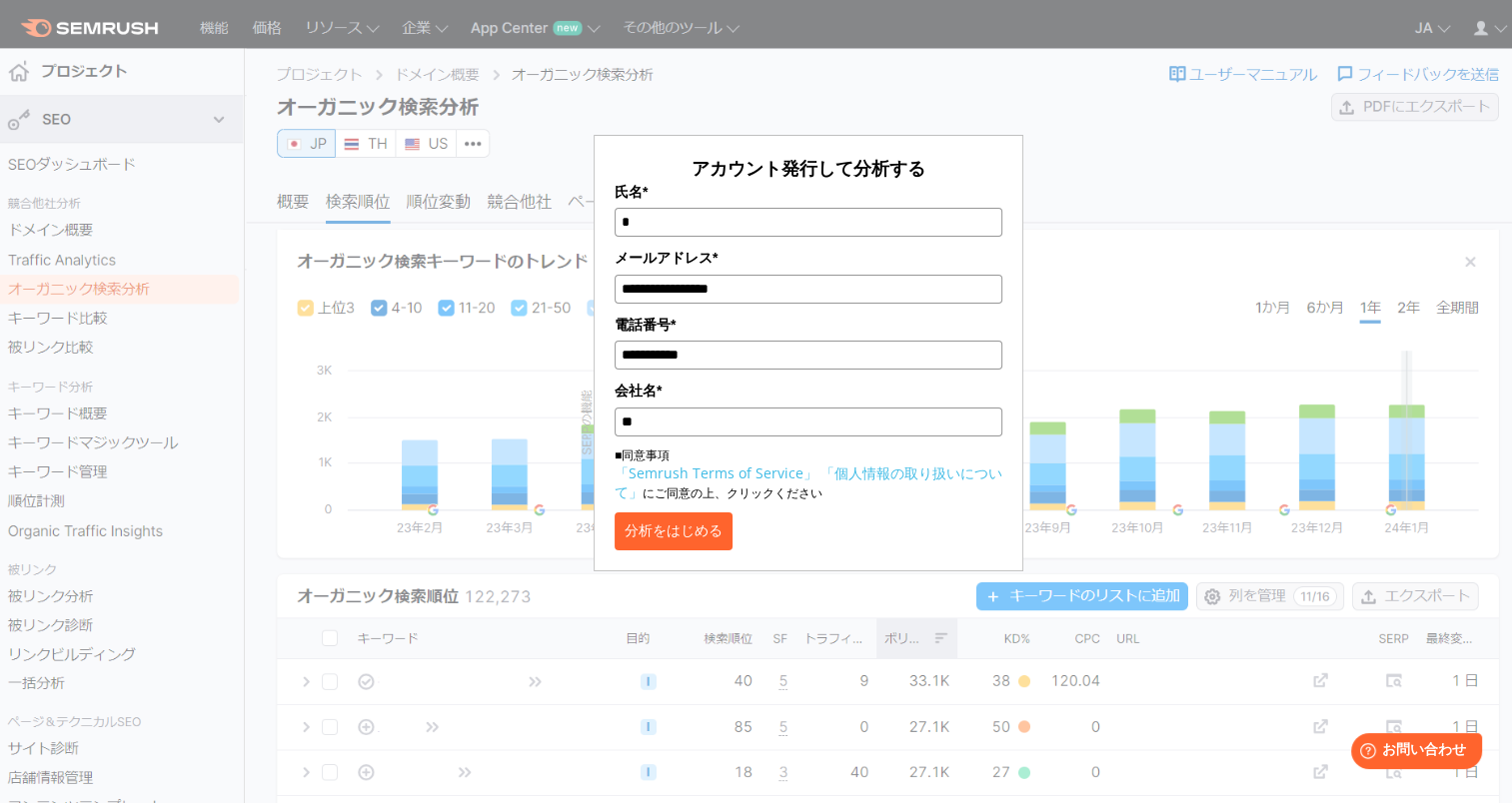 type on "**********" 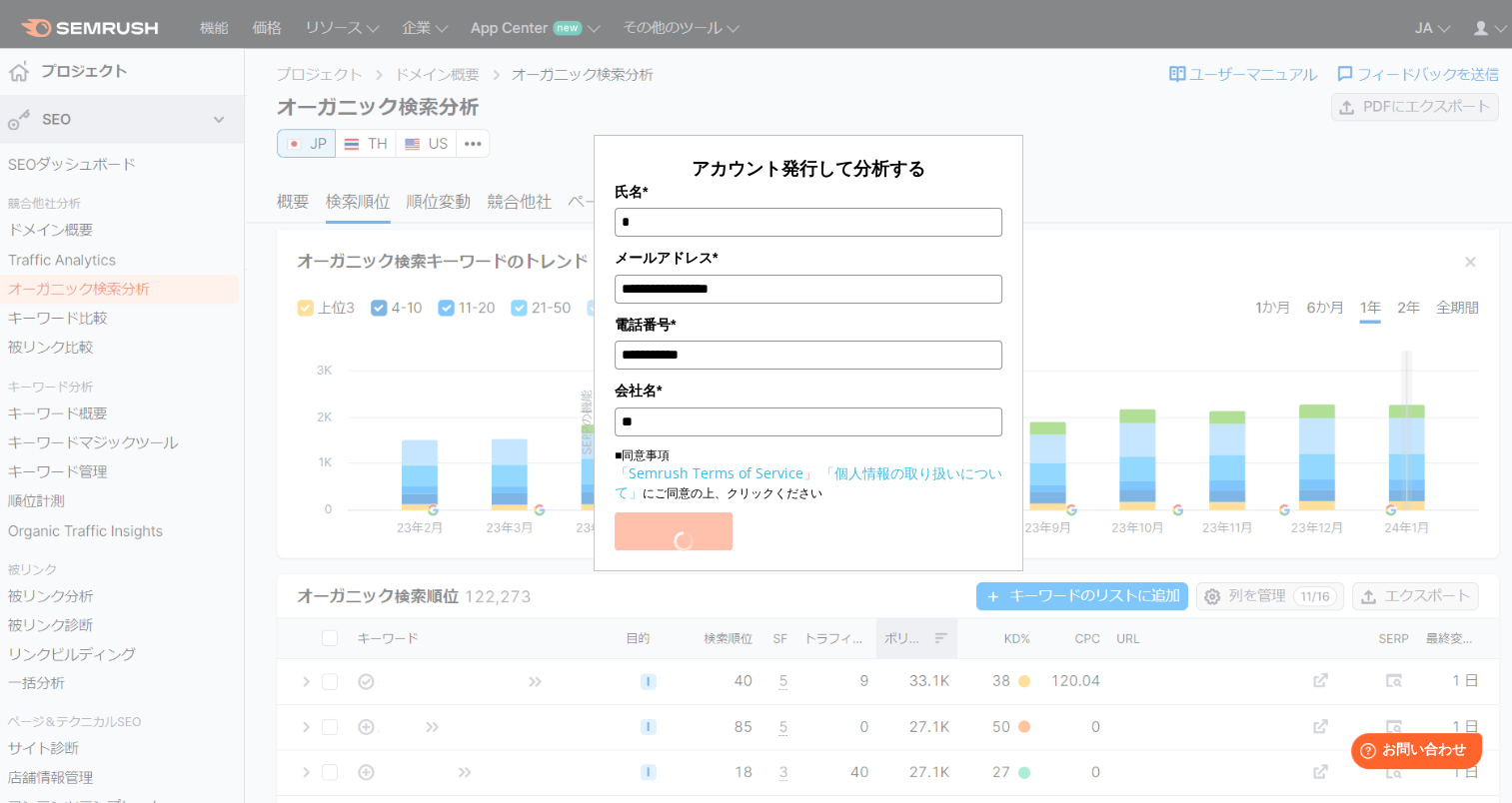 click on "*" at bounding box center [808, 222] 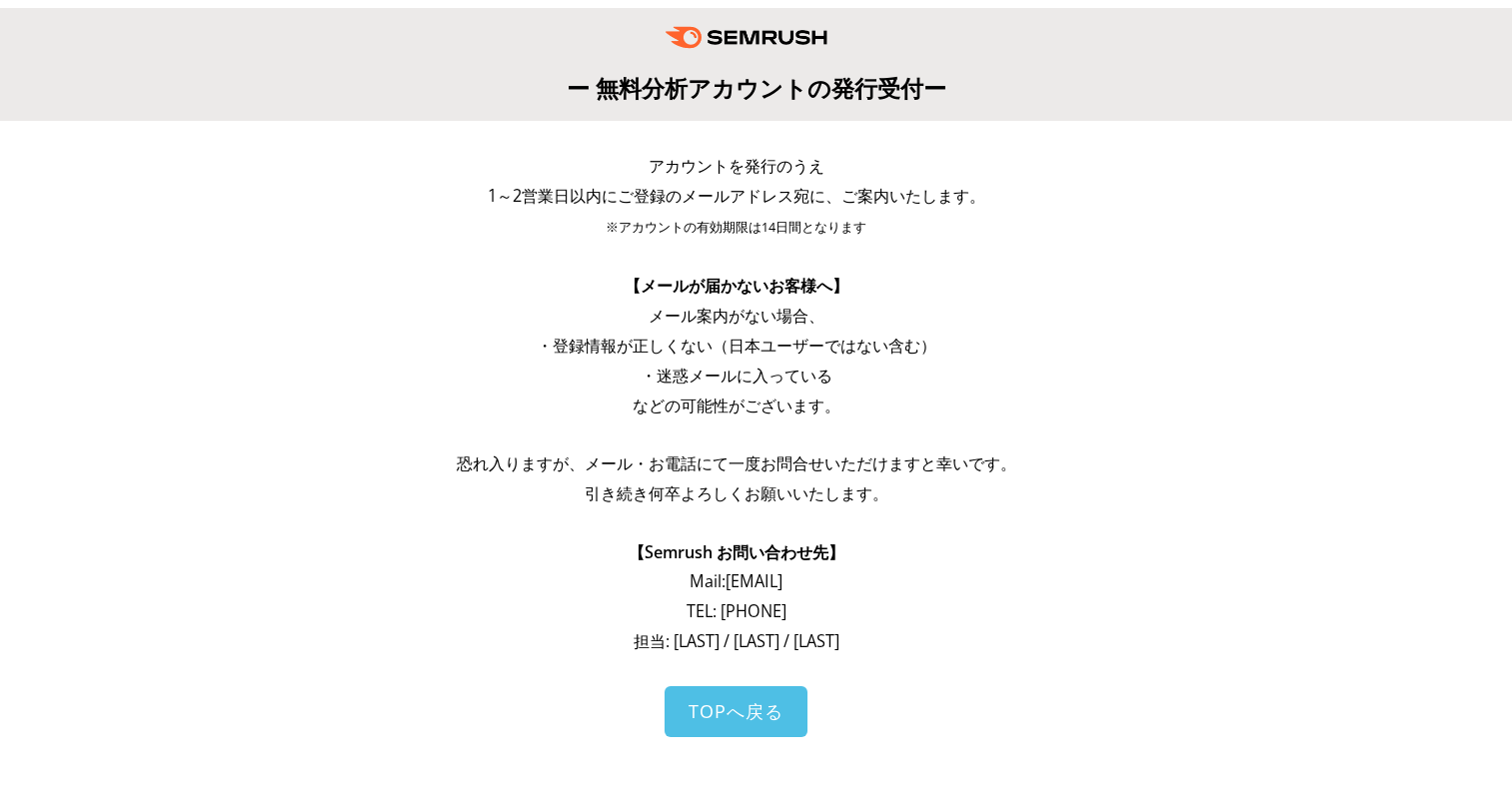 scroll, scrollTop: 0, scrollLeft: 0, axis: both 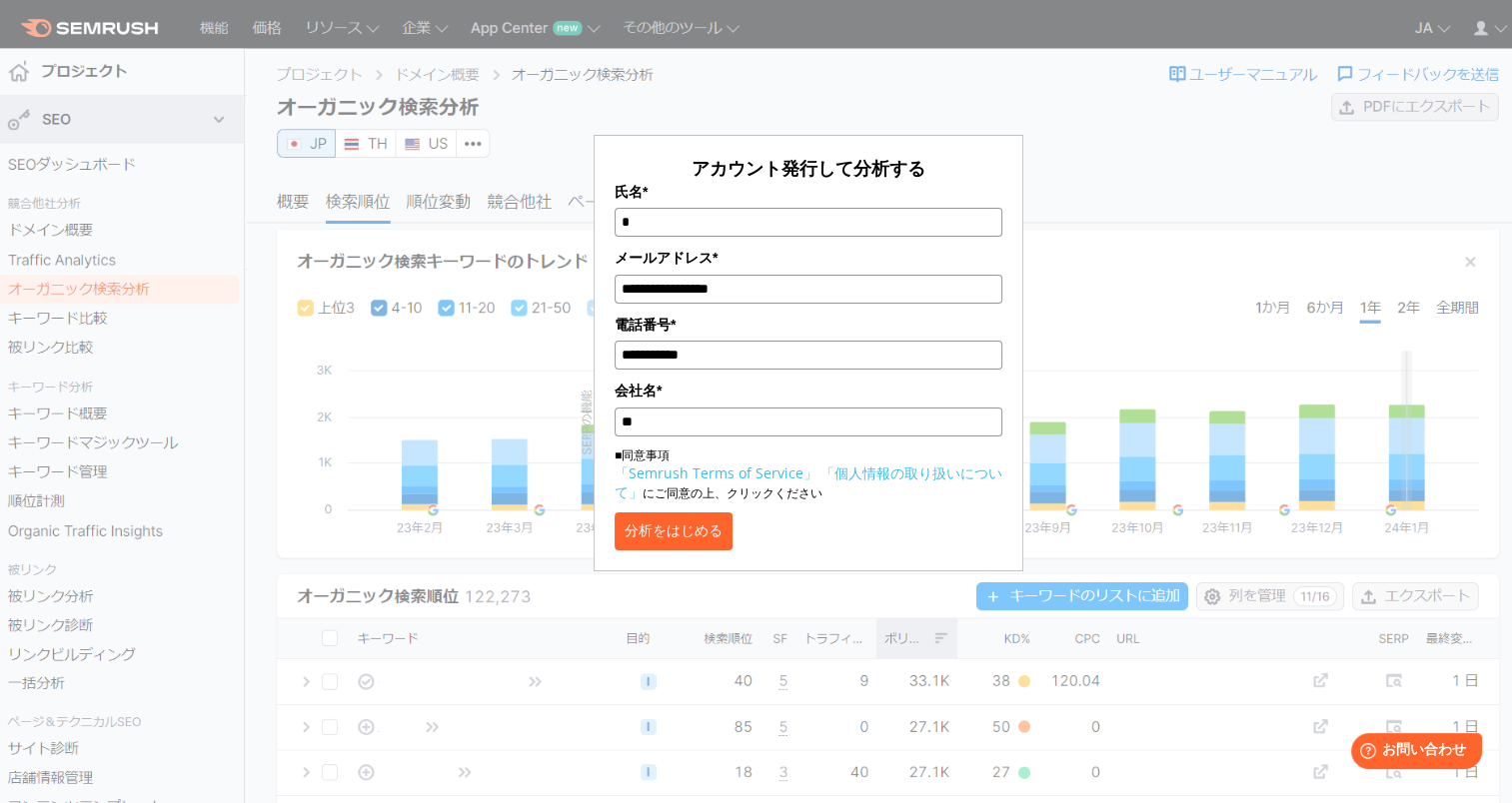 click on "**" at bounding box center (808, 421) 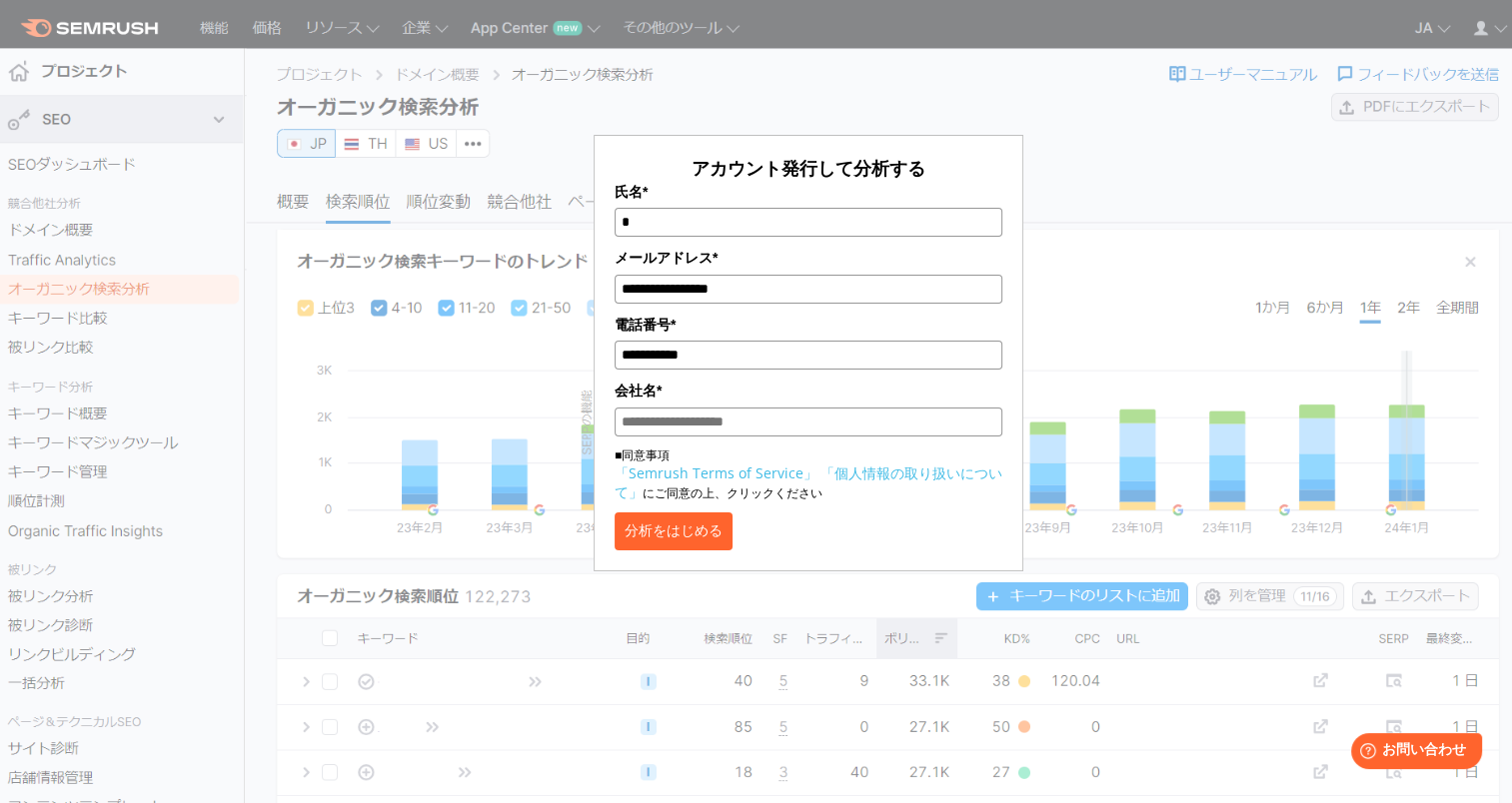 type 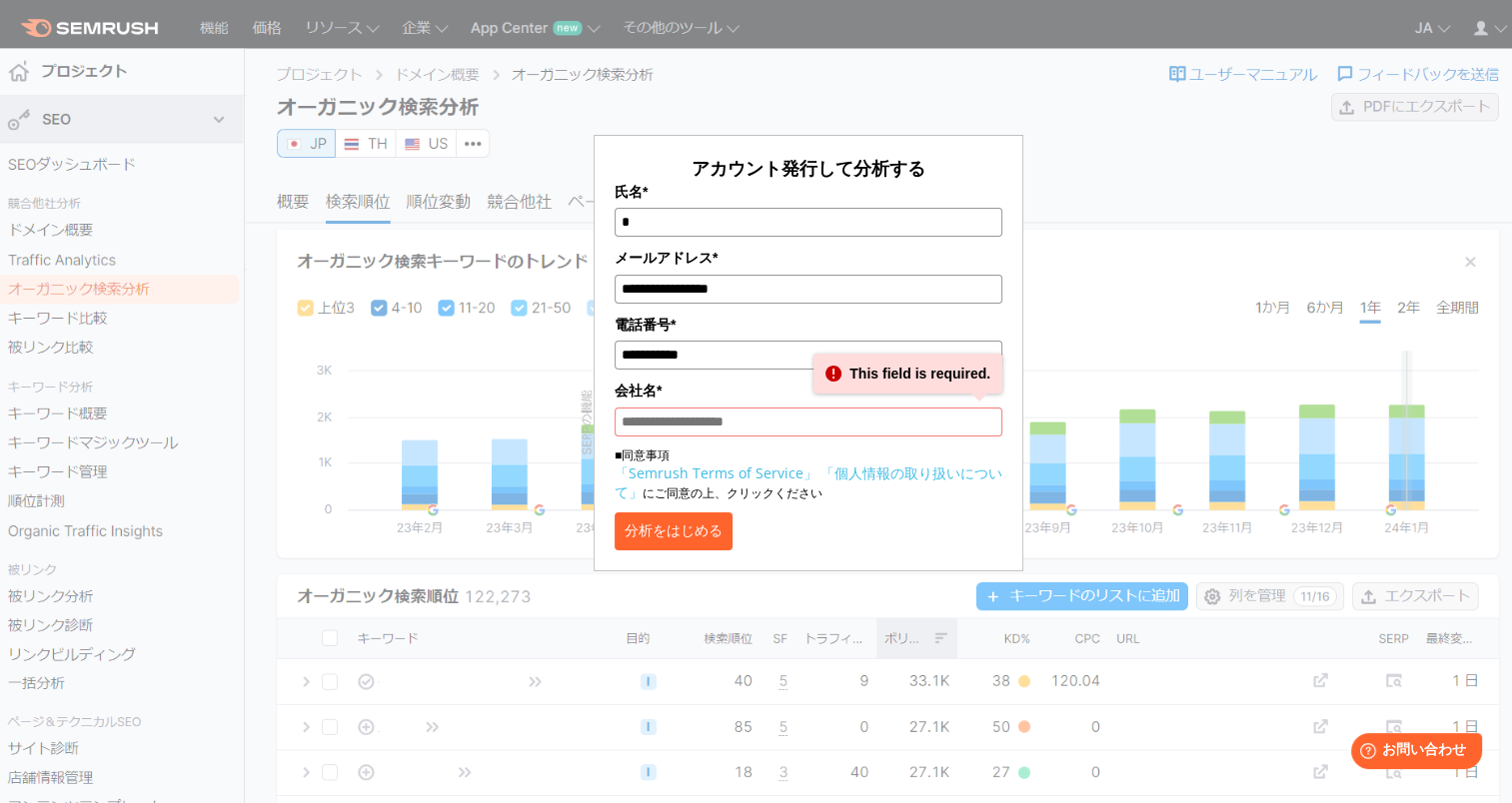 type 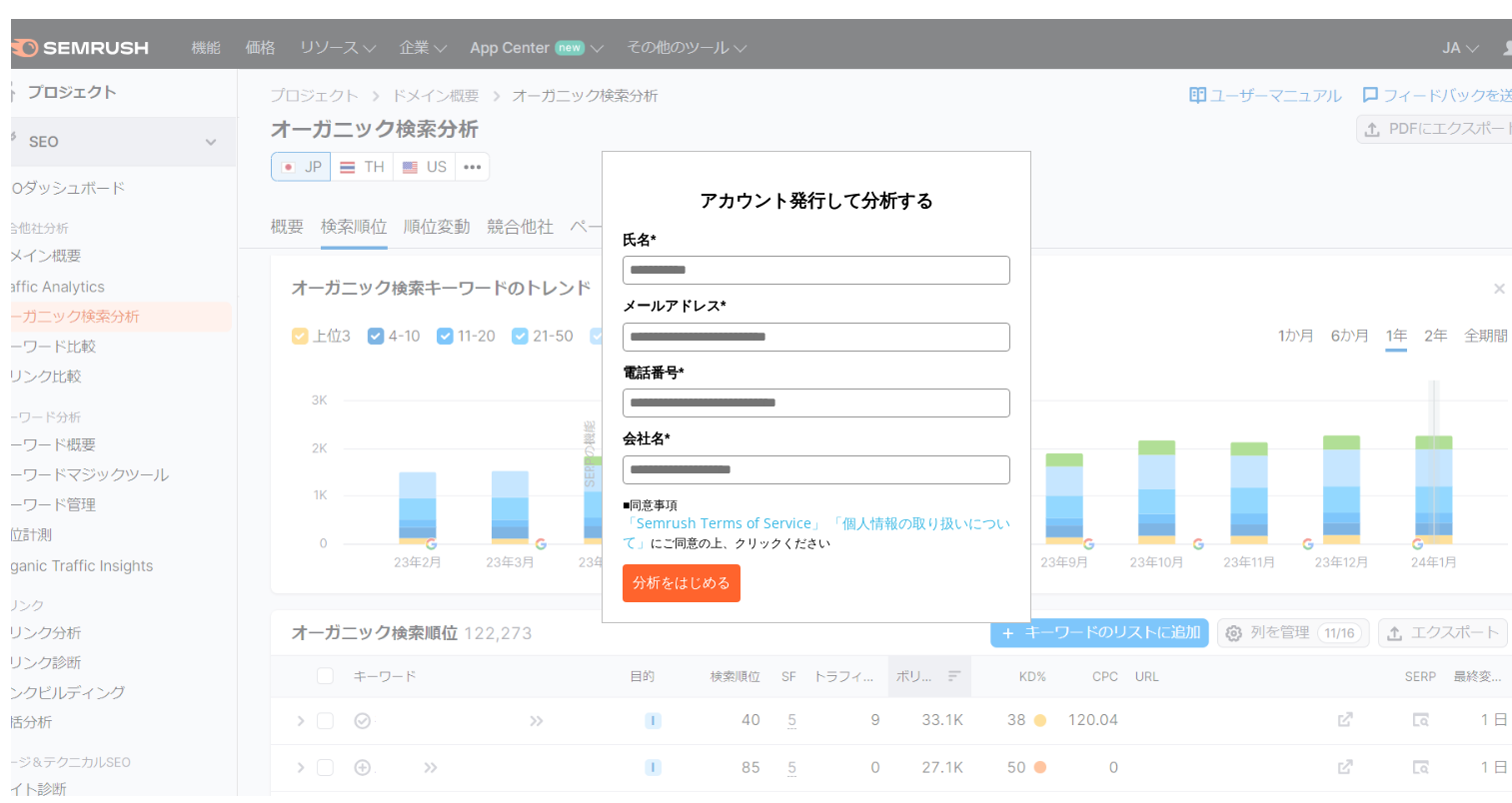 scroll, scrollTop: 8, scrollLeft: 0, axis: vertical 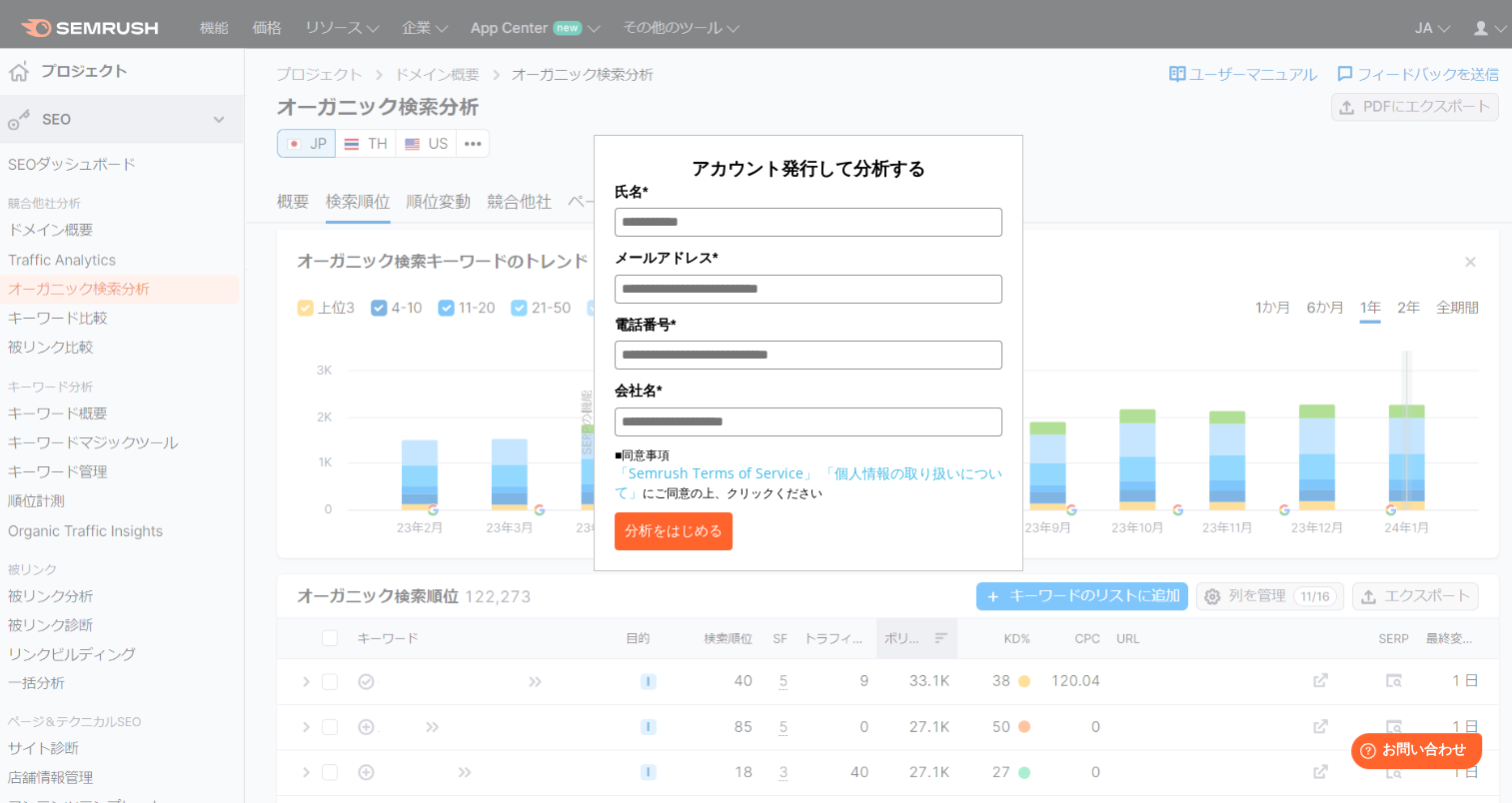 click on "分析をはじめる" at bounding box center [674, 531] 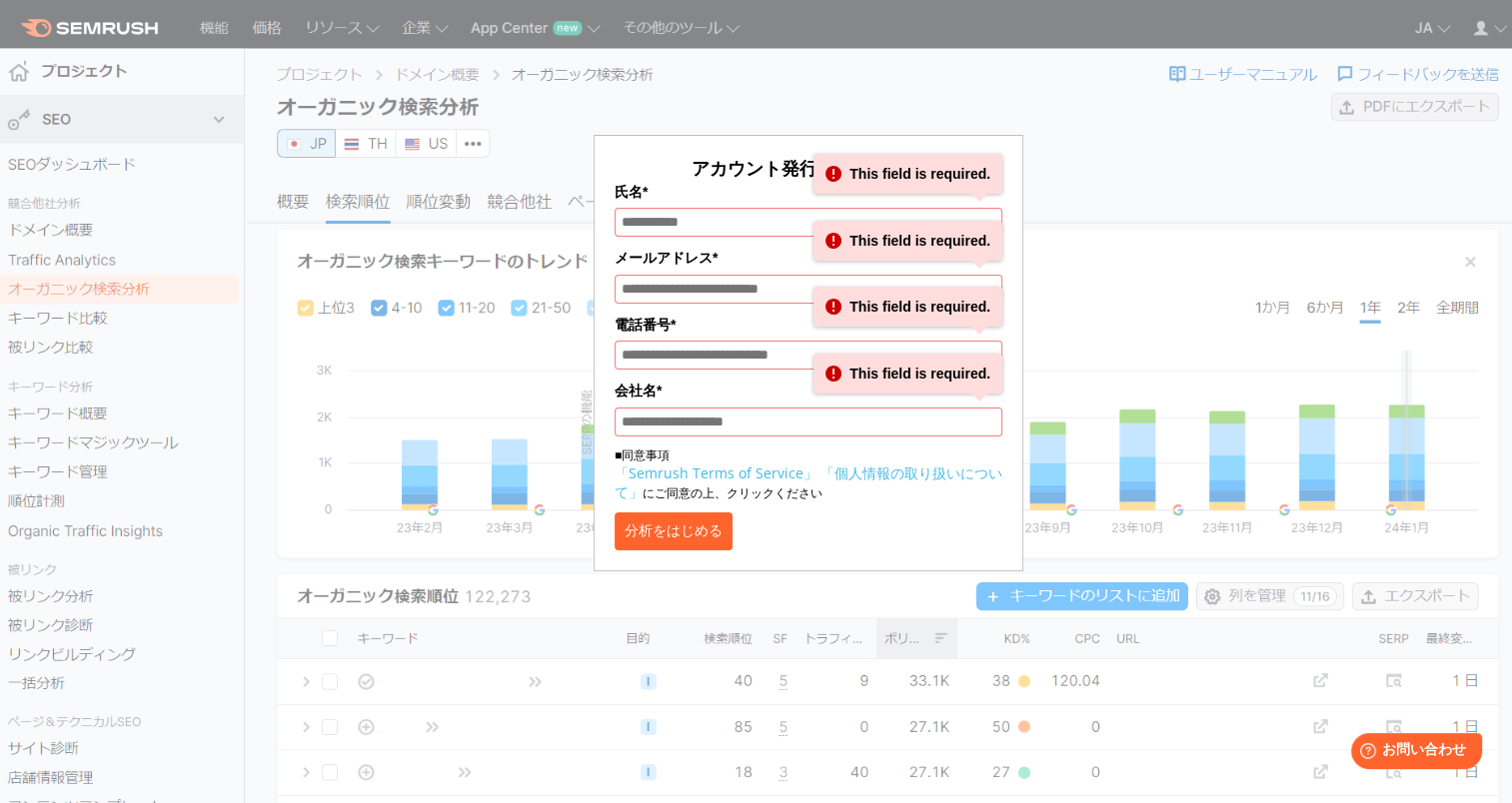 type 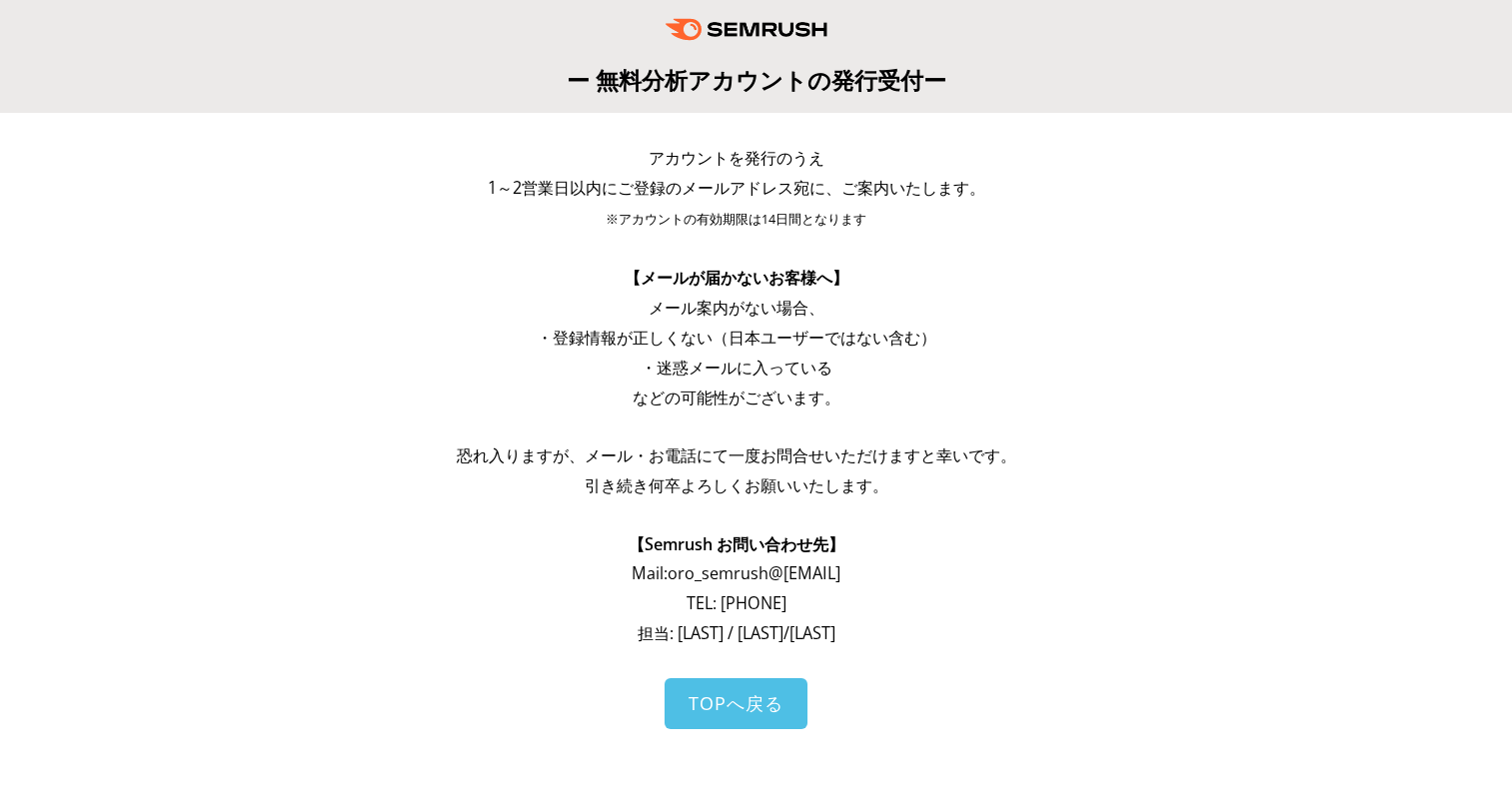 scroll, scrollTop: 0, scrollLeft: 0, axis: both 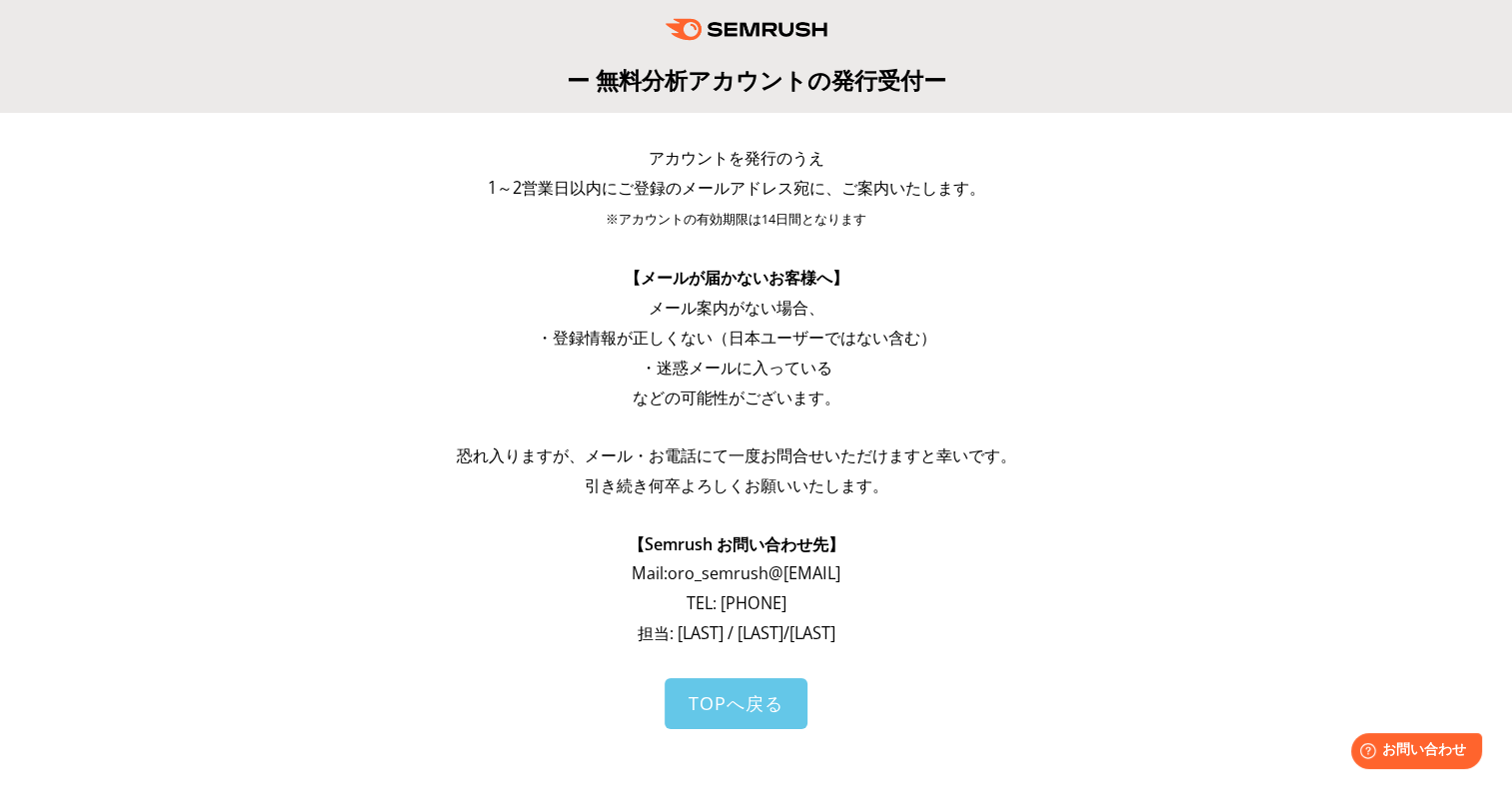 click on "TOPへ戻る" at bounding box center [736, 703] 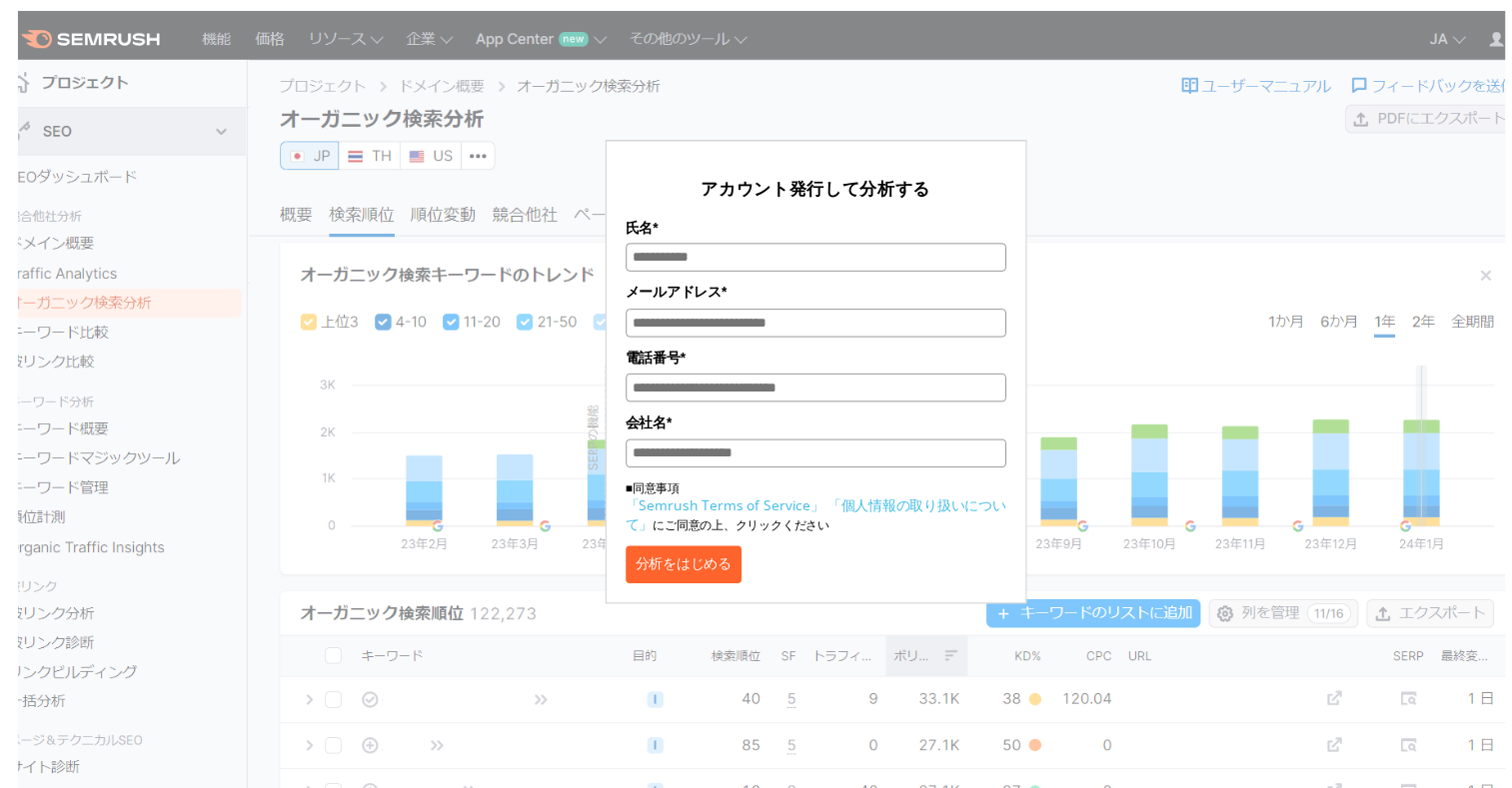 scroll, scrollTop: 0, scrollLeft: 0, axis: both 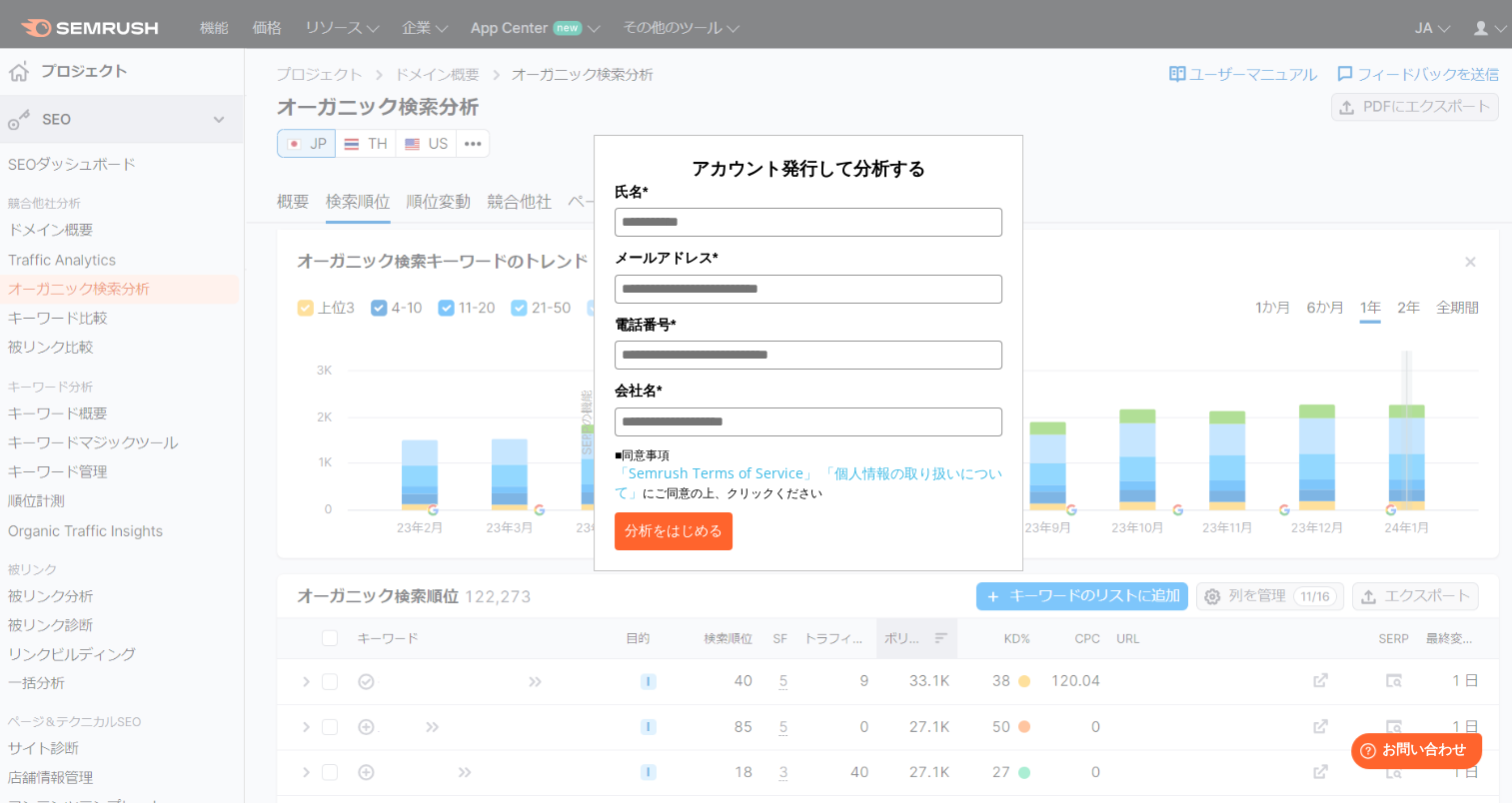 click on "アカウント発行して分析する
氏名*
メールアドレス*
電話番号*
会社名*
■同意事項
「Semrush Terms of Service」
「個人情報の取り扱いについて」
にご同意の上、クリックください
分析をはじめる" at bounding box center (808, 291) 